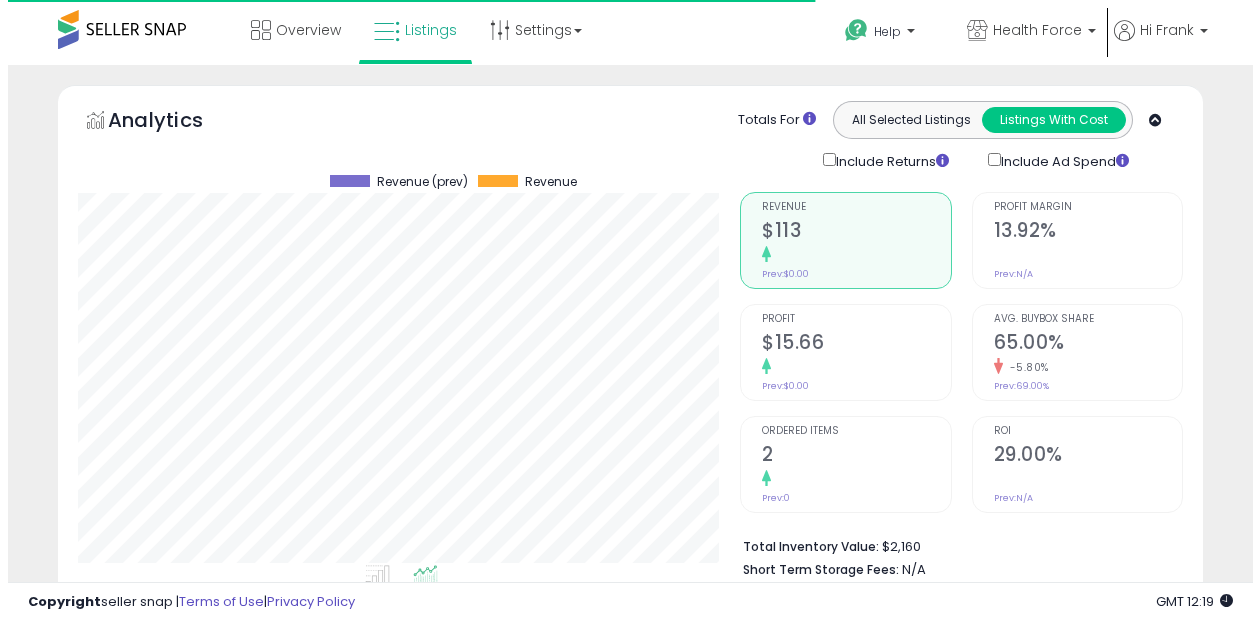 scroll, scrollTop: 619, scrollLeft: 0, axis: vertical 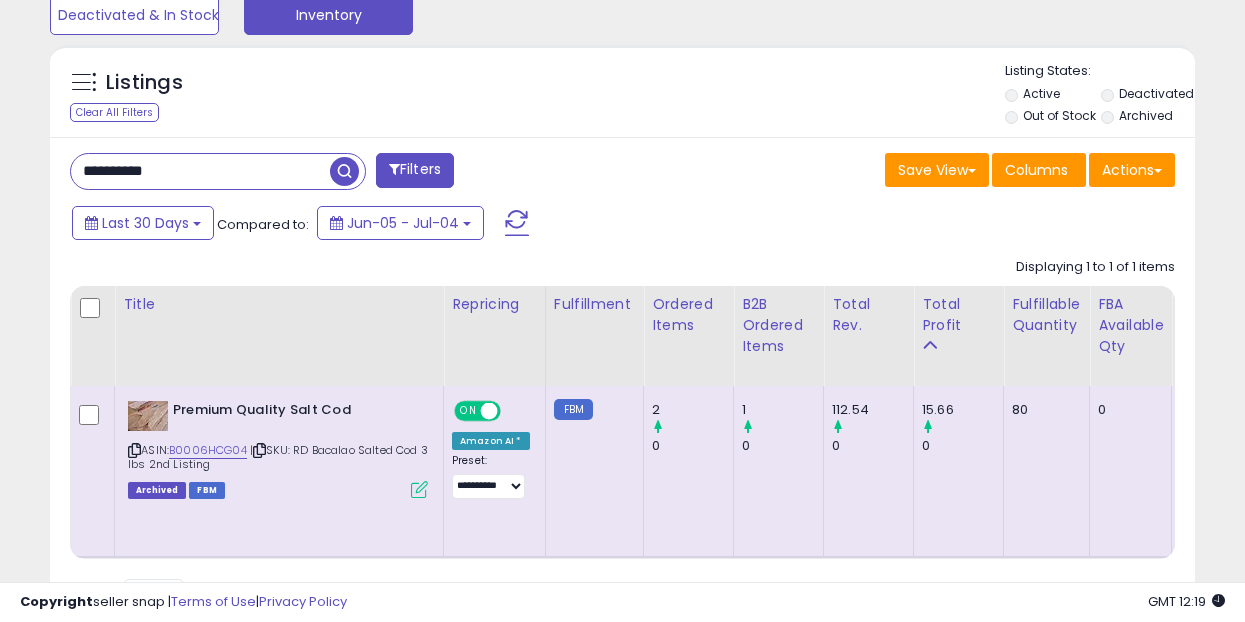 click on "**********" at bounding box center (200, 171) 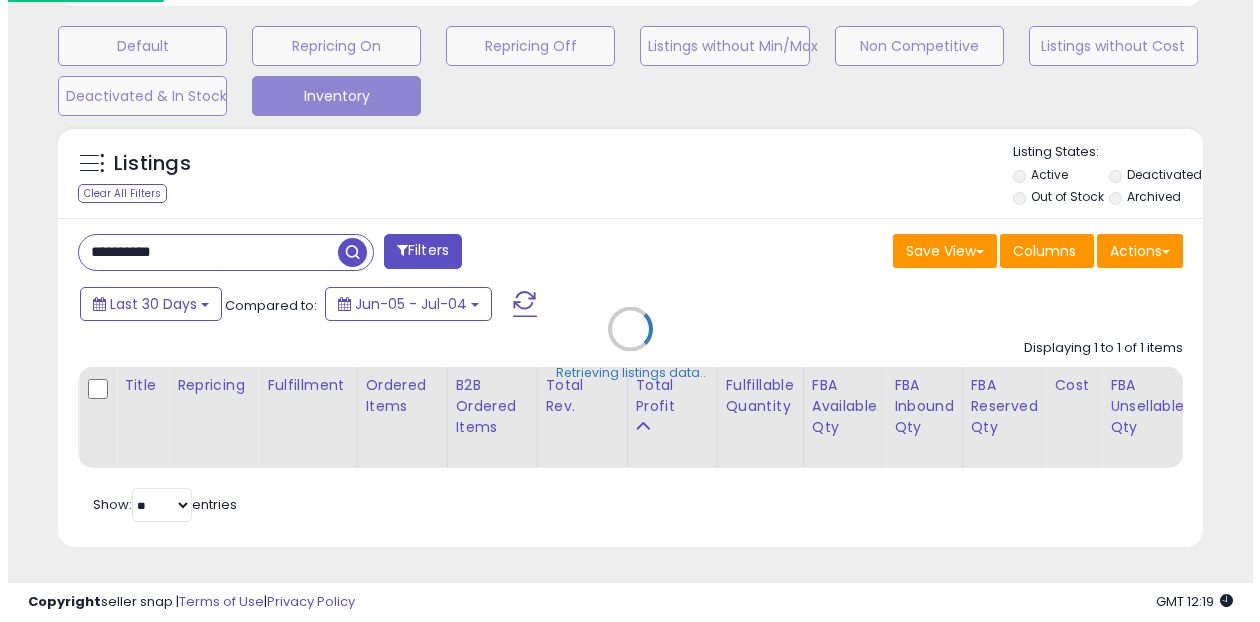 scroll, scrollTop: 619, scrollLeft: 0, axis: vertical 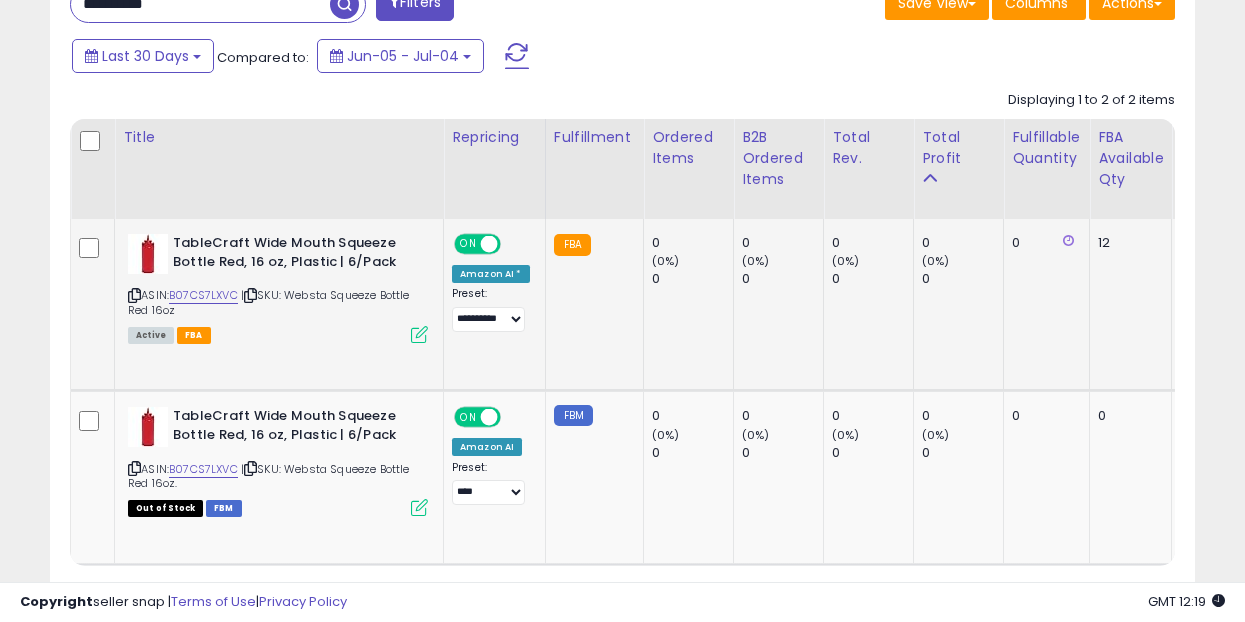 click at bounding box center [419, 334] 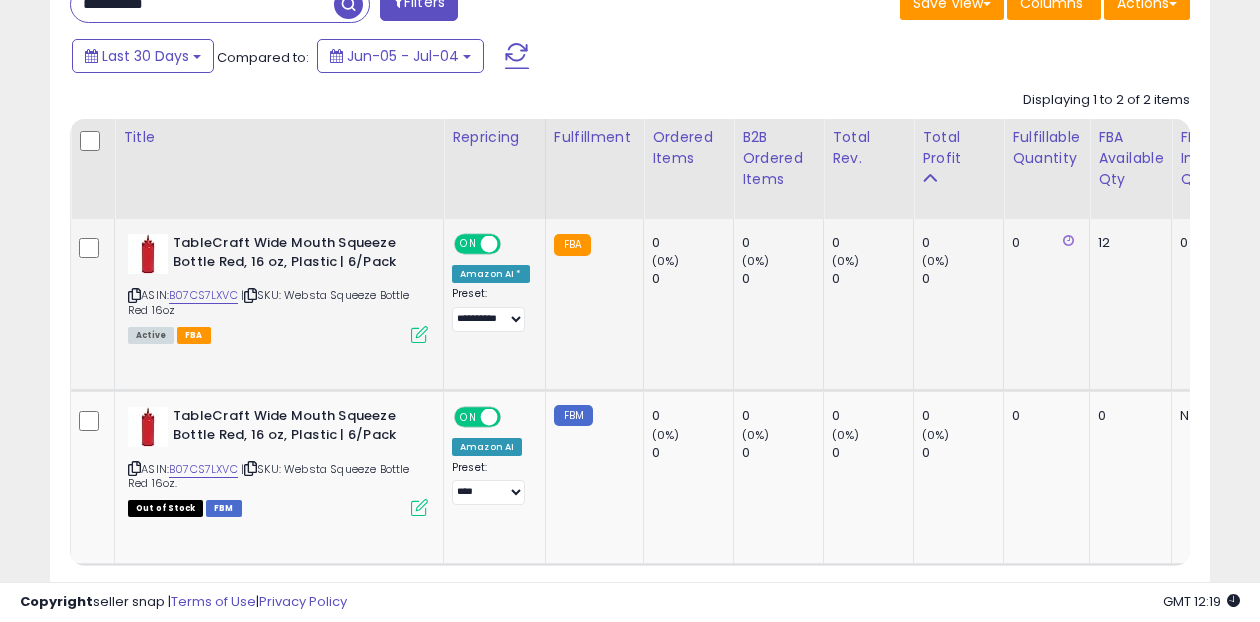 scroll, scrollTop: 999590, scrollLeft: 999329, axis: both 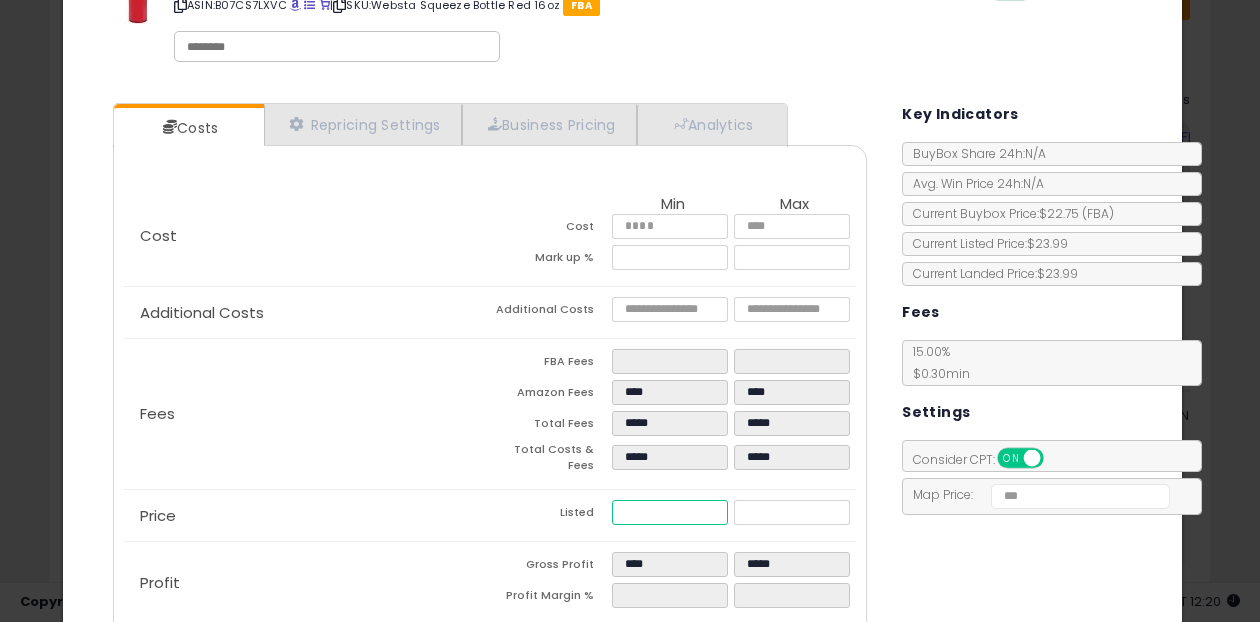 click on "*****" at bounding box center [670, 512] 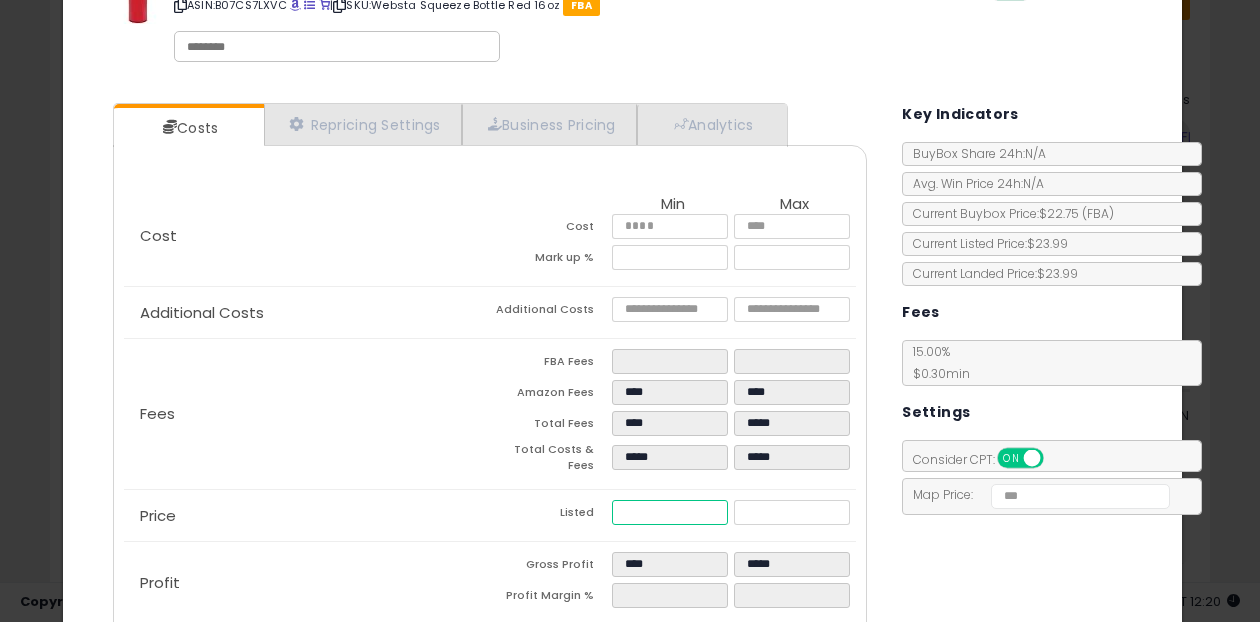 type on "****" 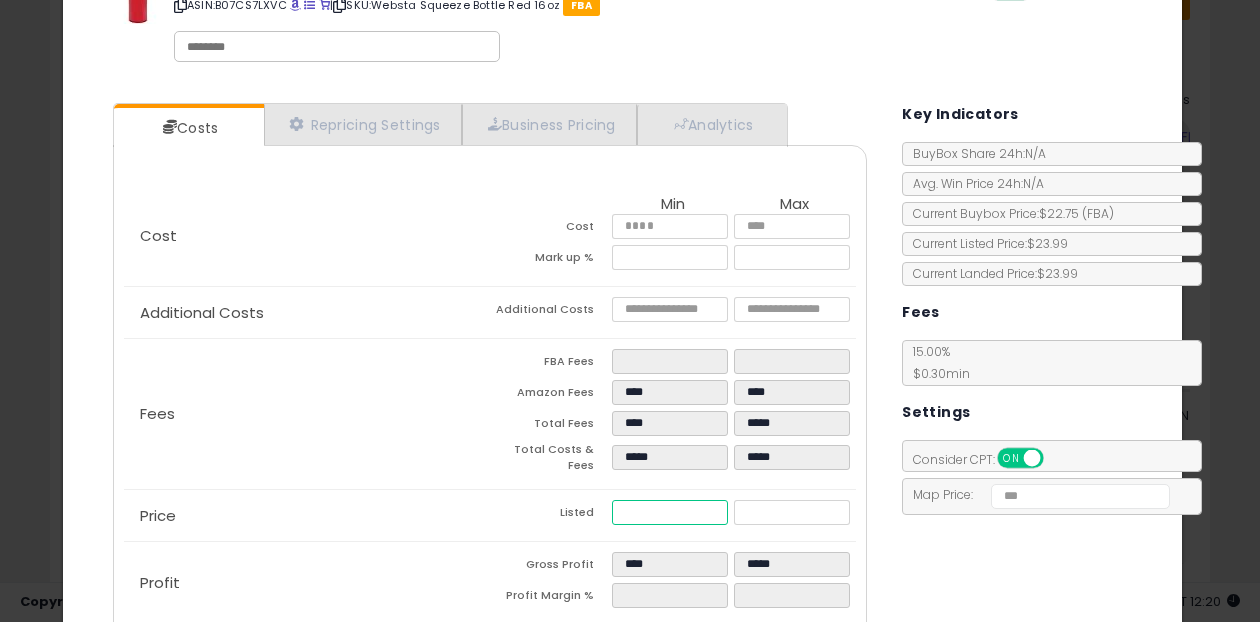 type on "*****" 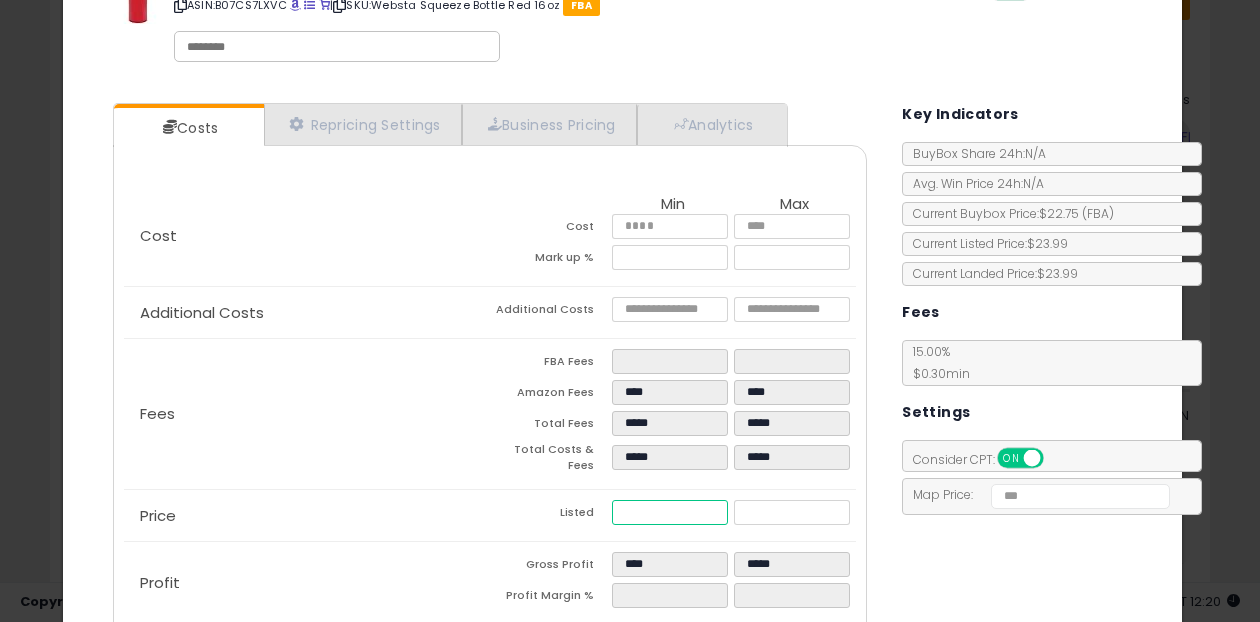 type on "****" 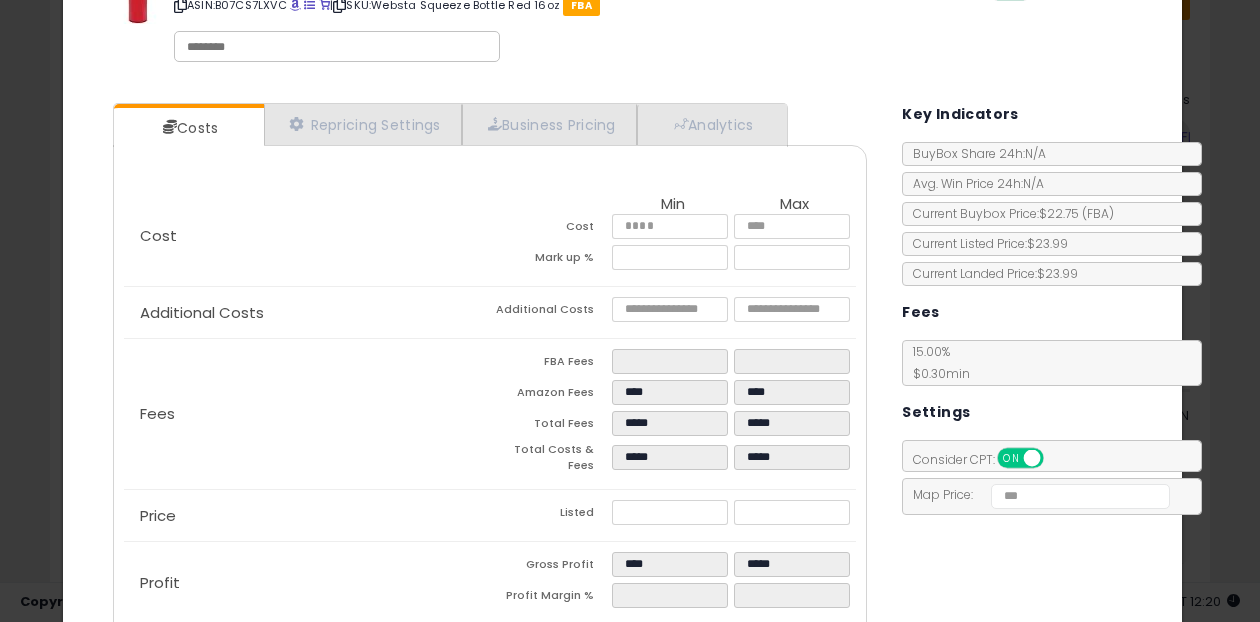 type on "*****" 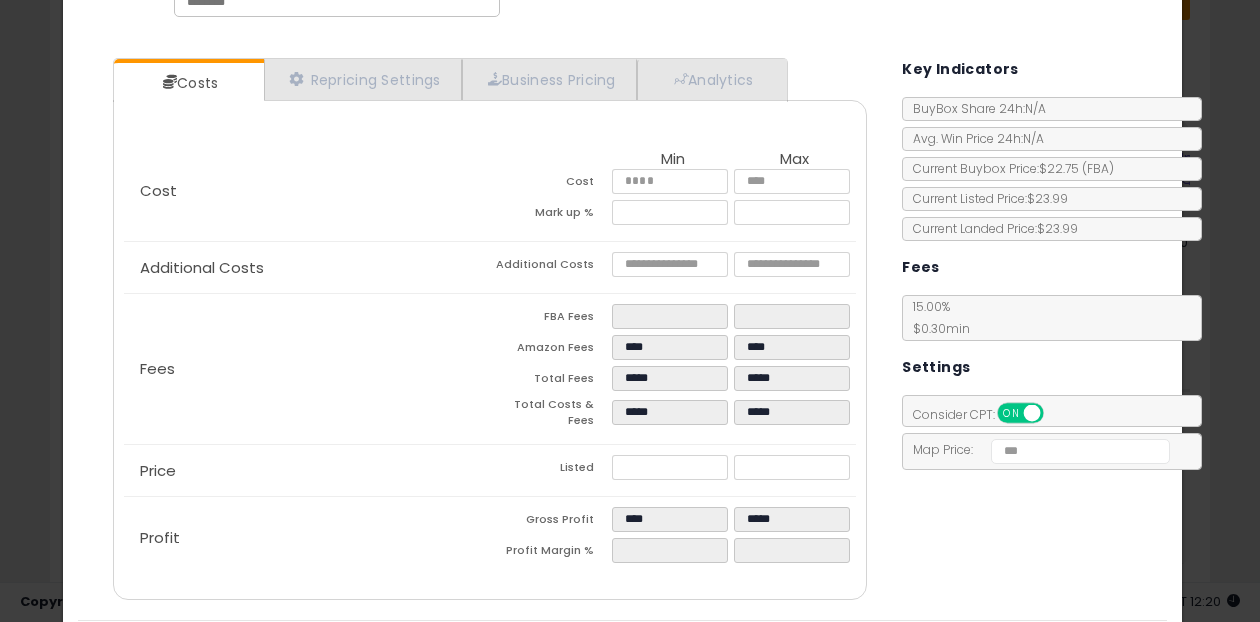 scroll, scrollTop: 170, scrollLeft: 0, axis: vertical 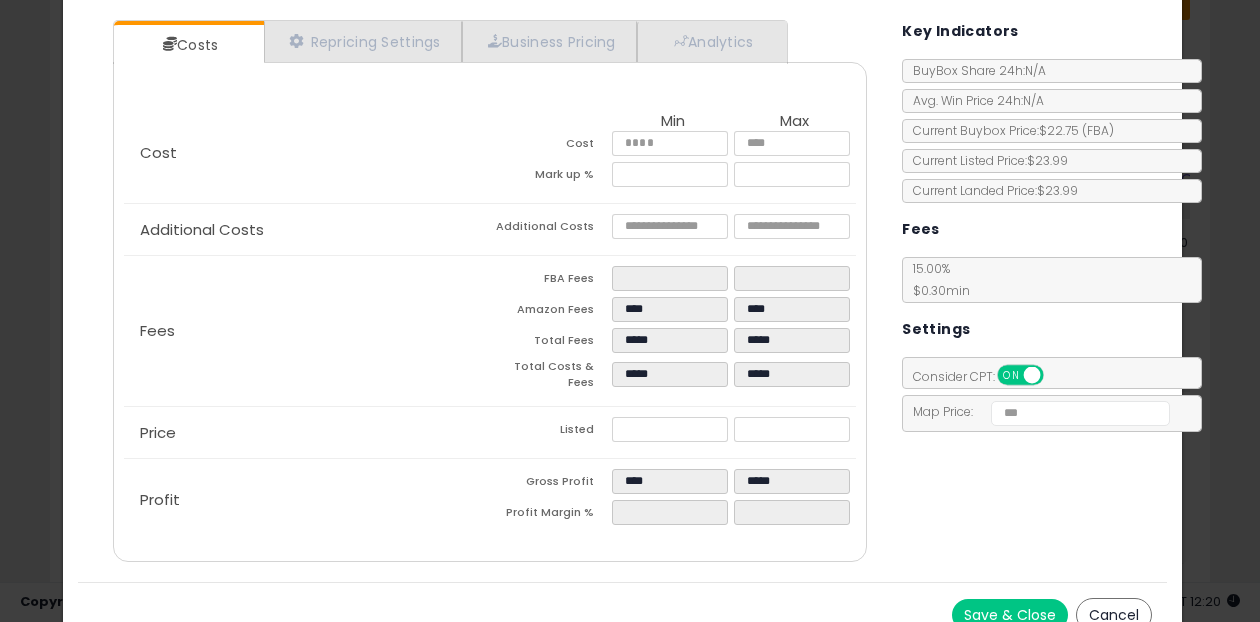 click on "Save & Close" at bounding box center [1010, 615] 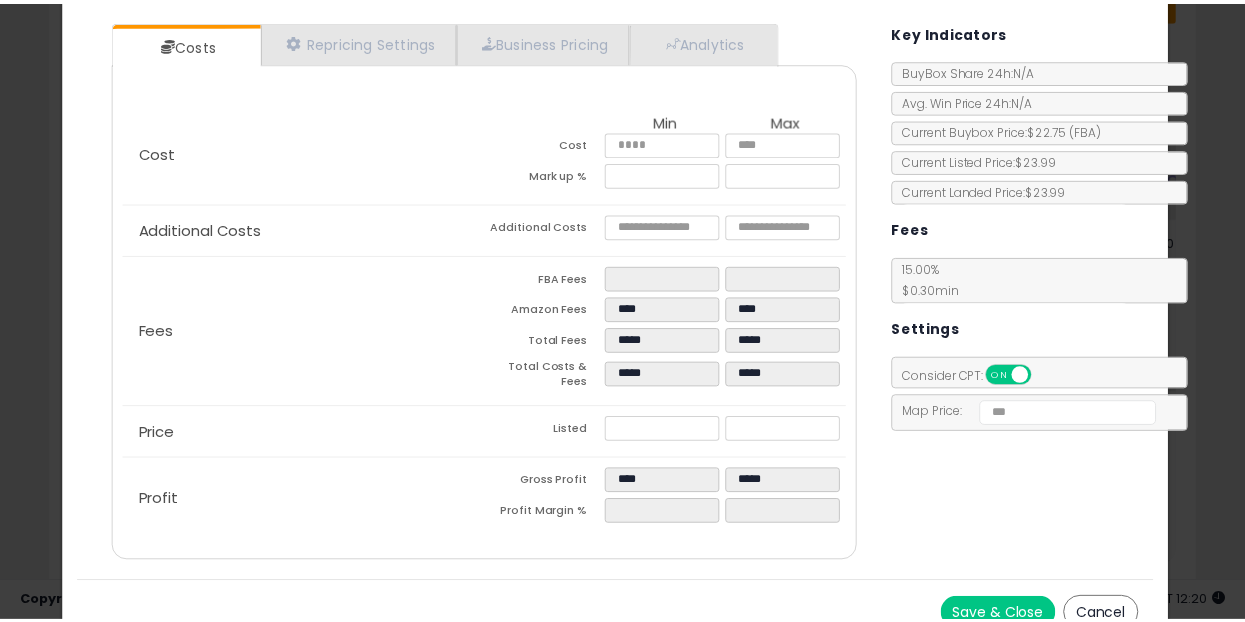 scroll, scrollTop: 0, scrollLeft: 0, axis: both 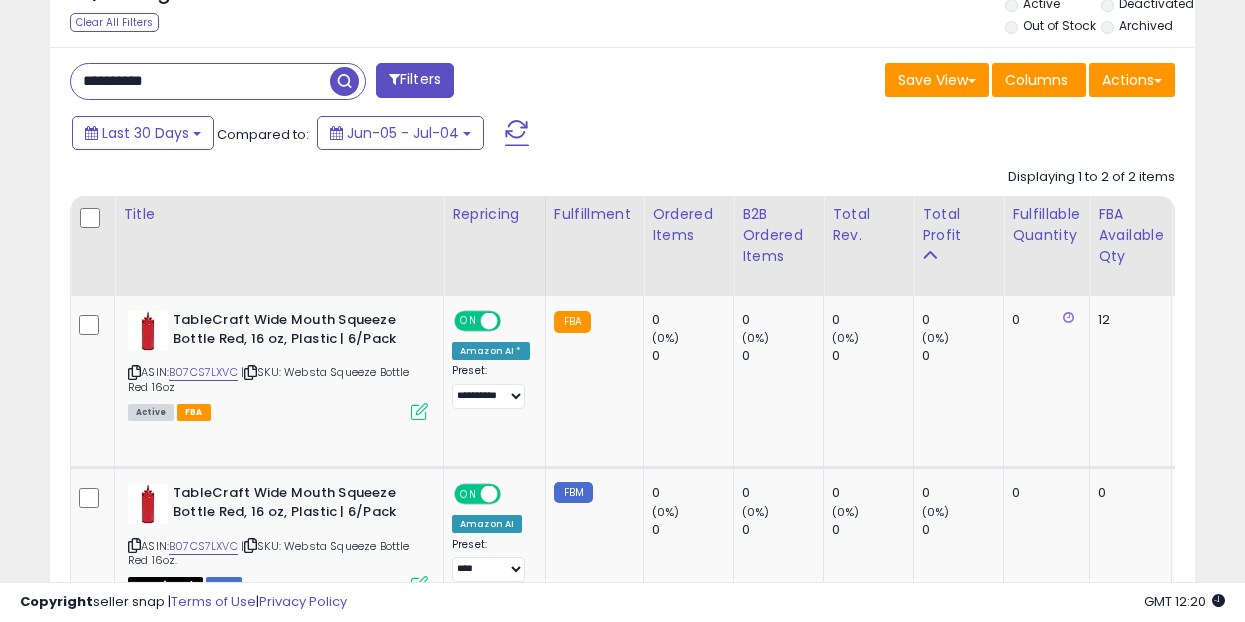 click on "**********" at bounding box center (200, 81) 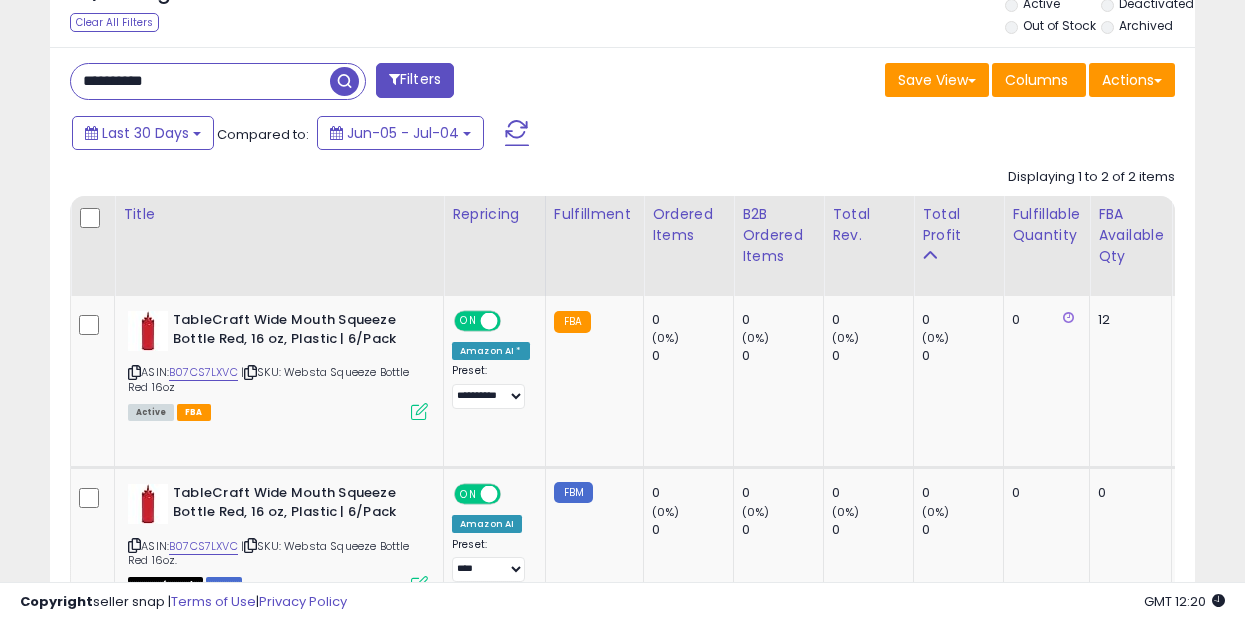 paste 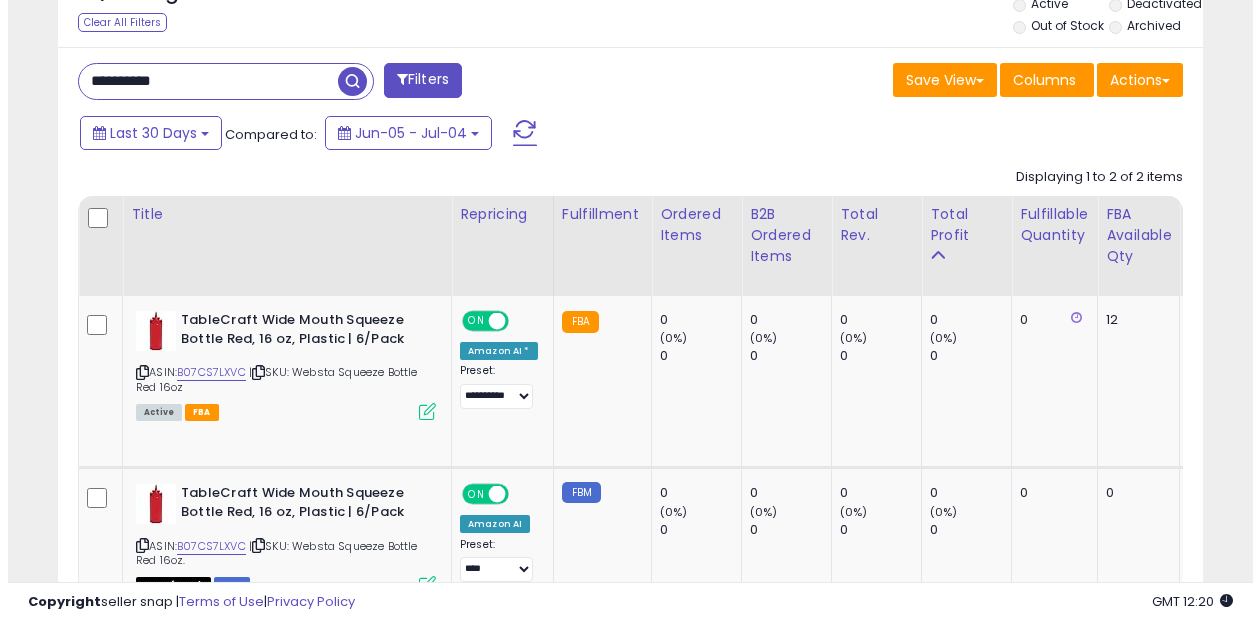 scroll, scrollTop: 619, scrollLeft: 0, axis: vertical 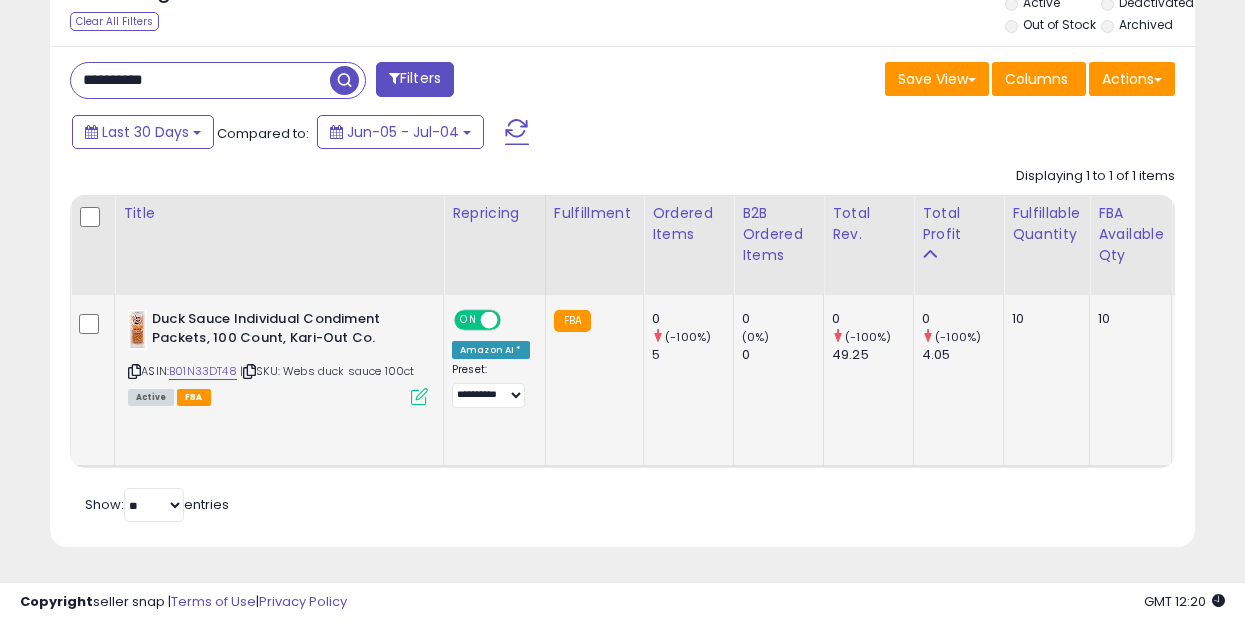 click at bounding box center (419, 396) 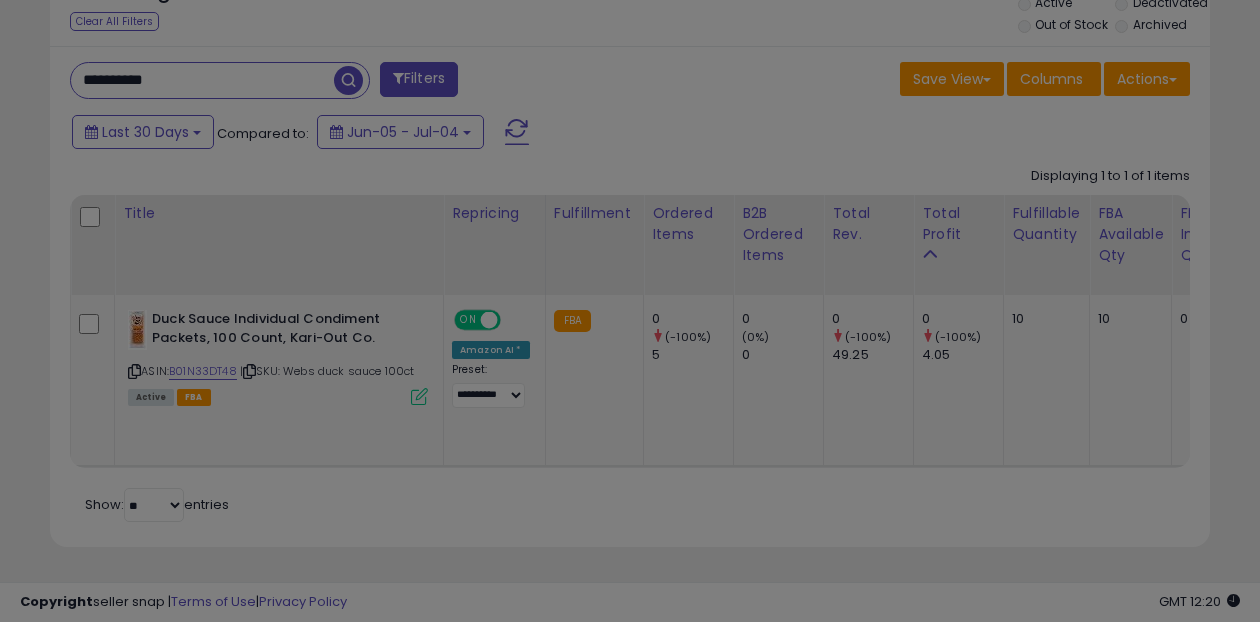 scroll, scrollTop: 999590, scrollLeft: 999329, axis: both 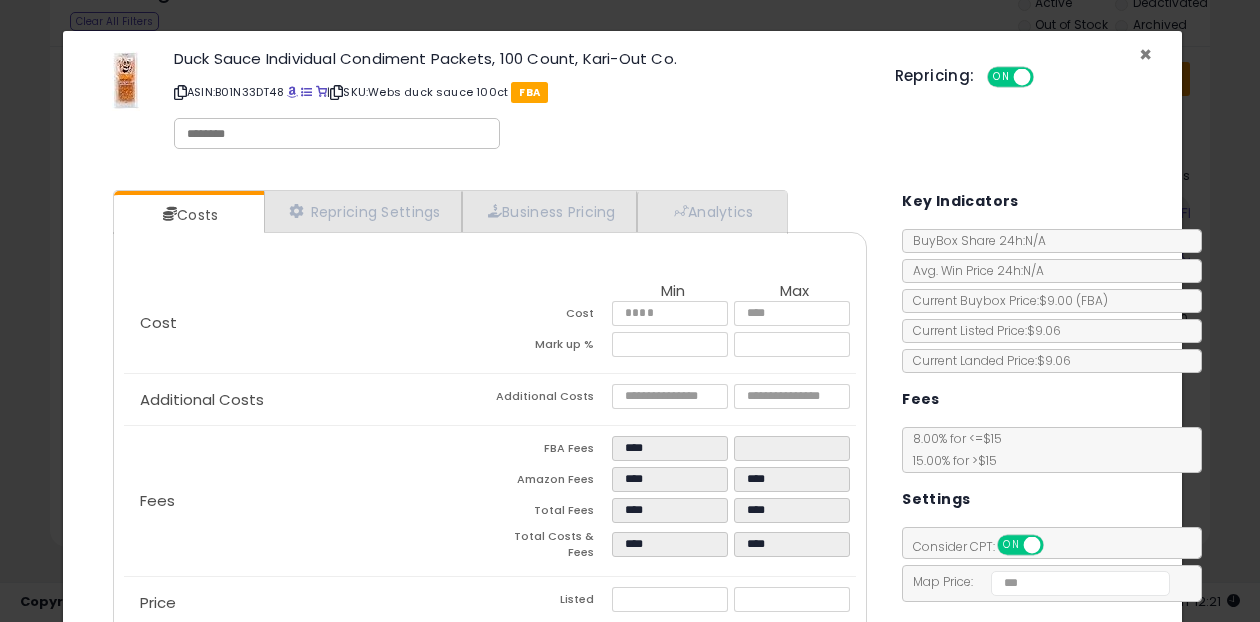 click on "×" at bounding box center (1145, 54) 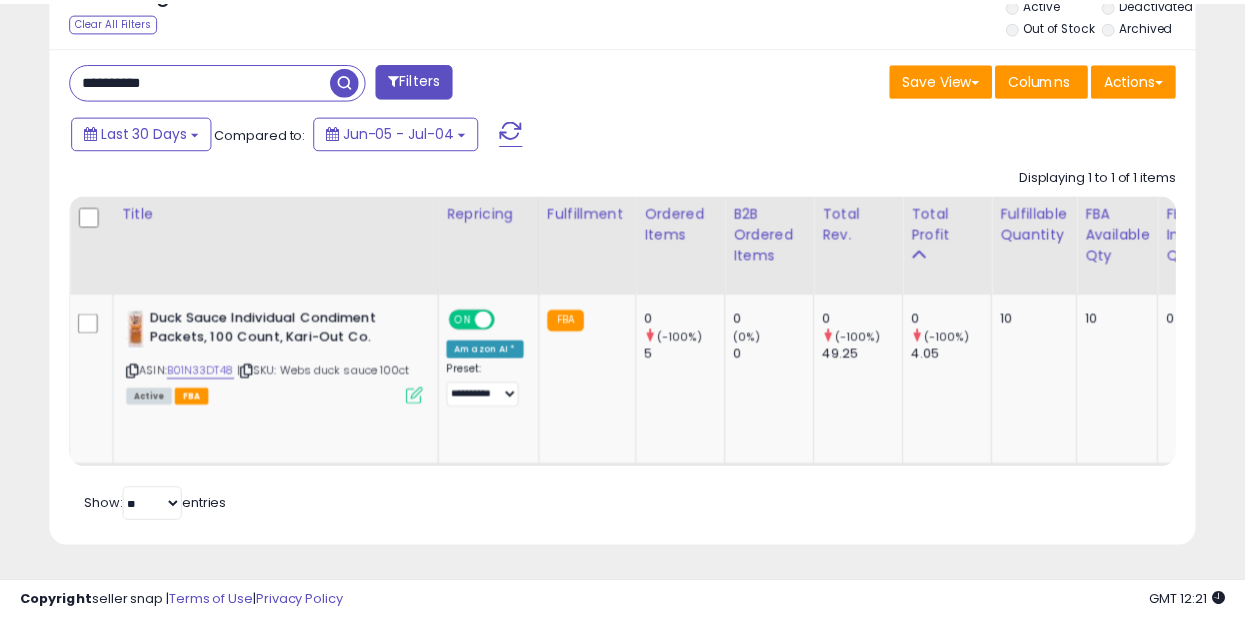 scroll, scrollTop: 410, scrollLeft: 662, axis: both 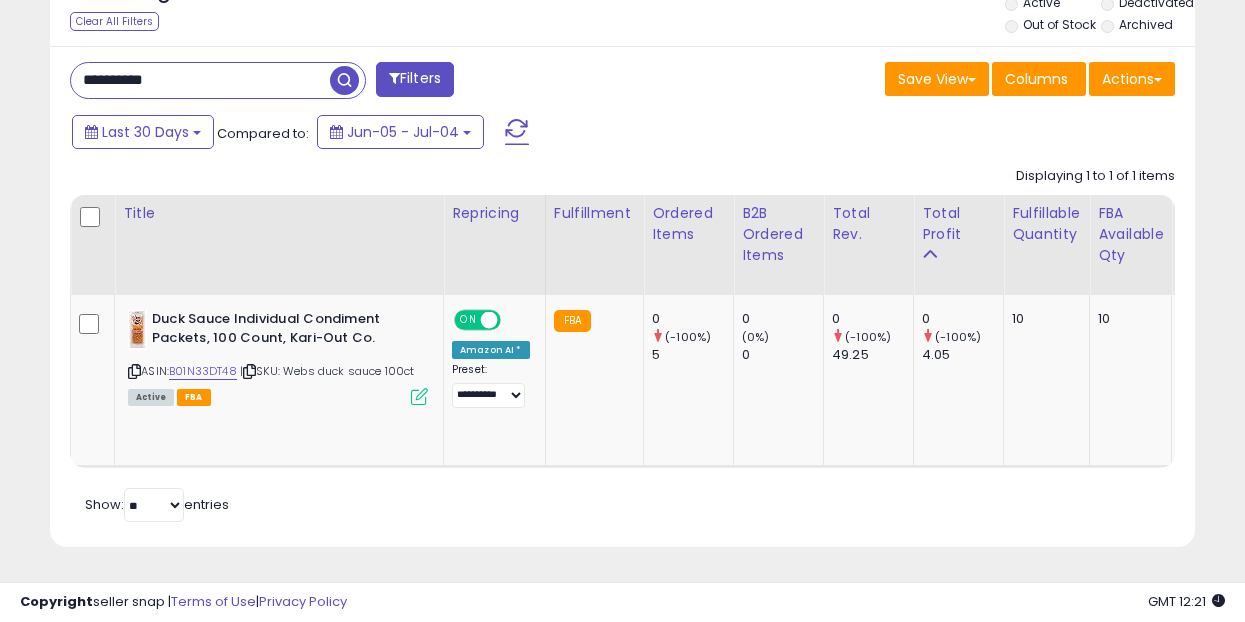 click on "**********" at bounding box center [200, 80] 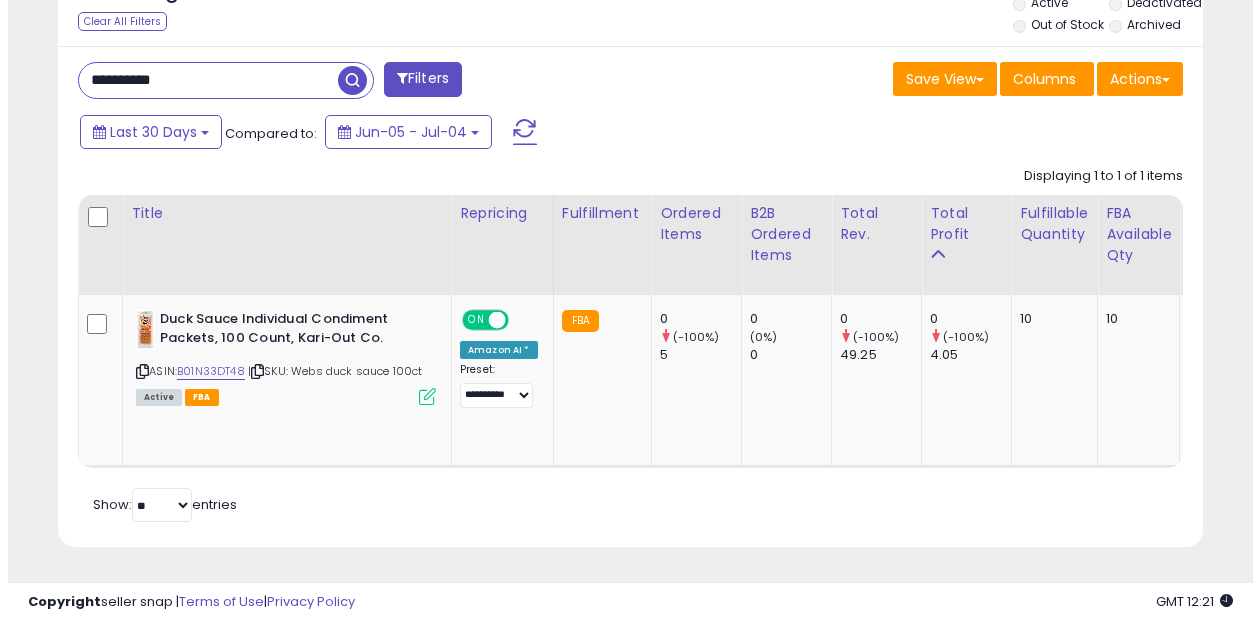scroll, scrollTop: 619, scrollLeft: 0, axis: vertical 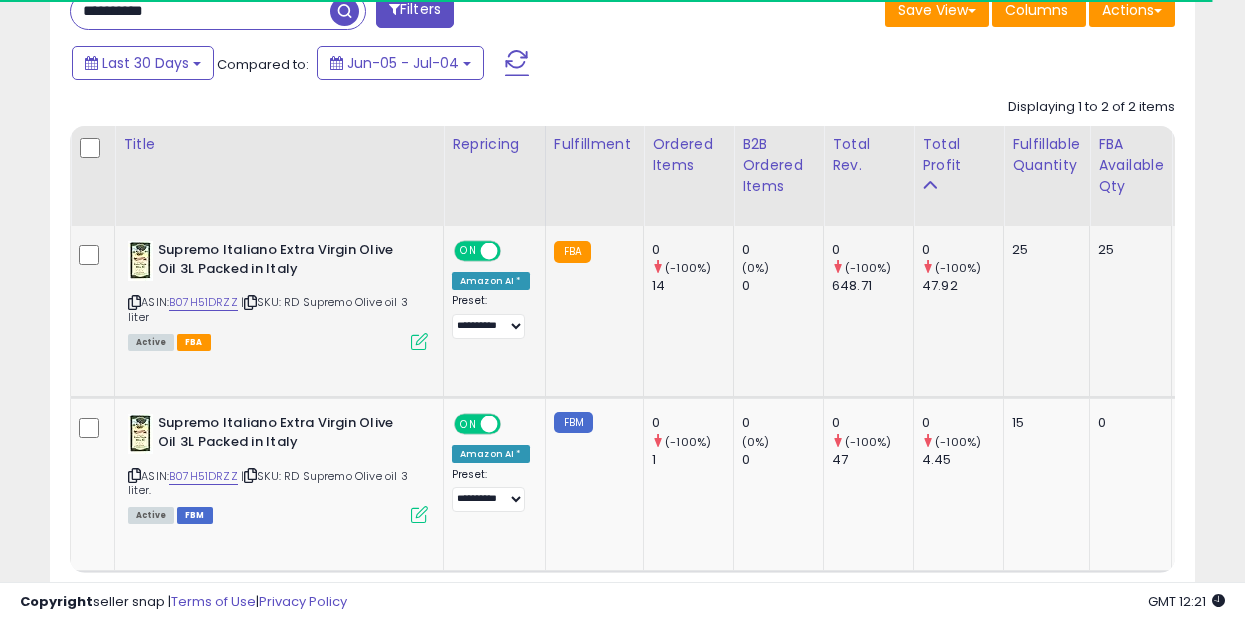 click at bounding box center [419, 341] 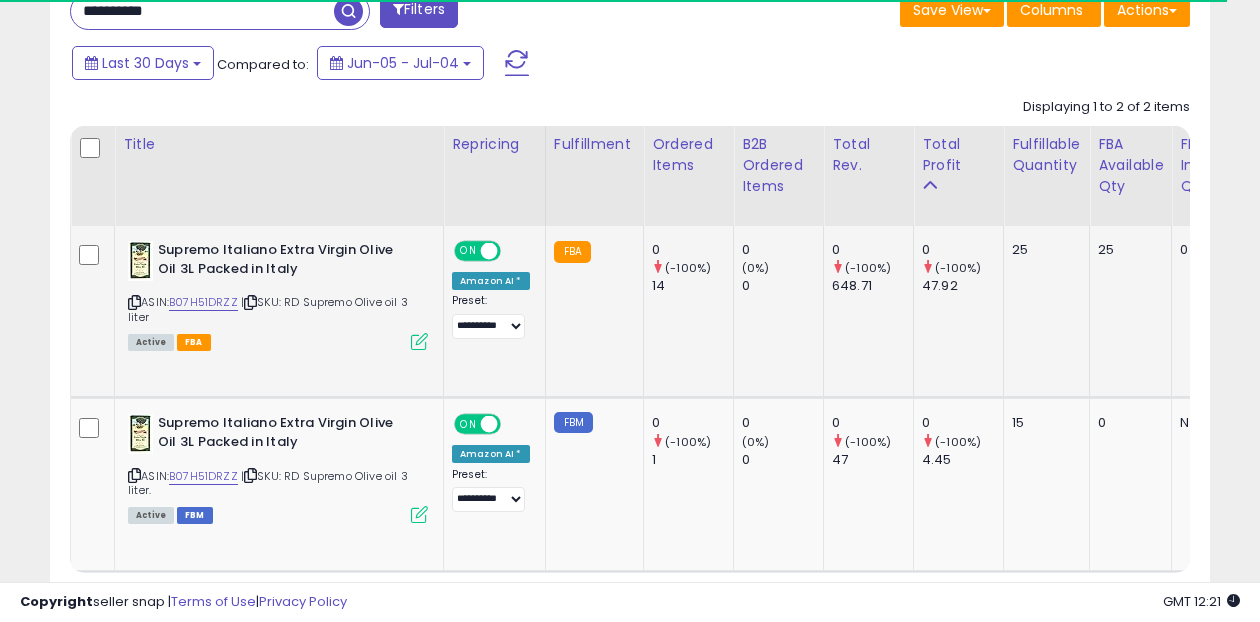 scroll, scrollTop: 0, scrollLeft: 0, axis: both 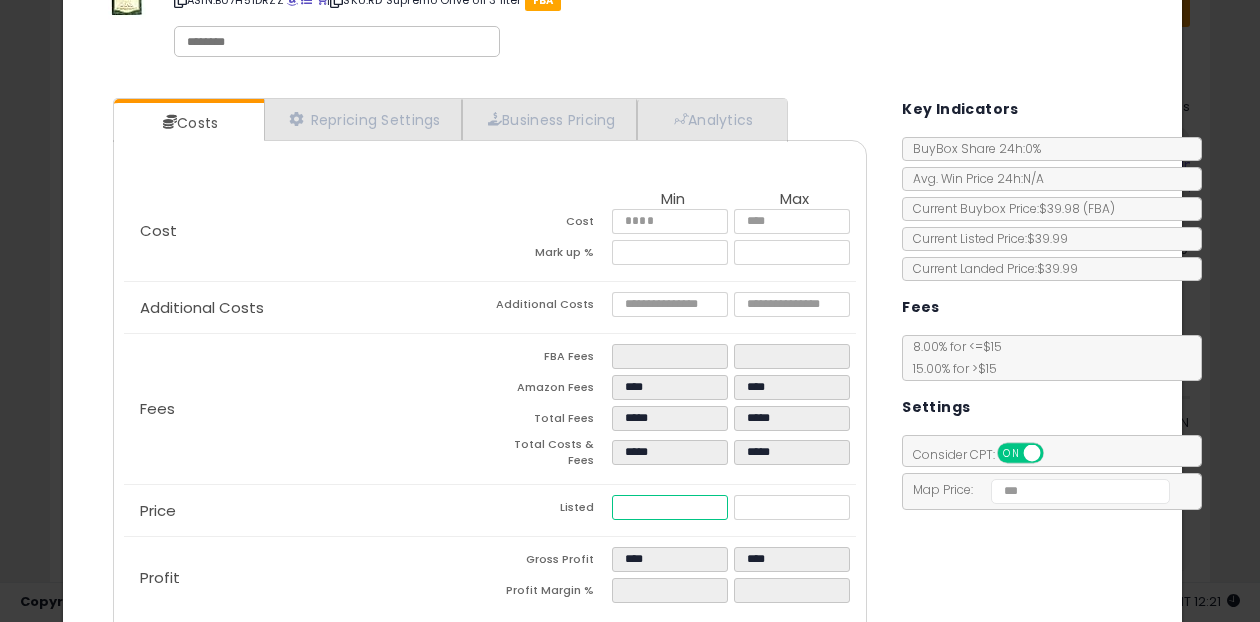 type on "*****" 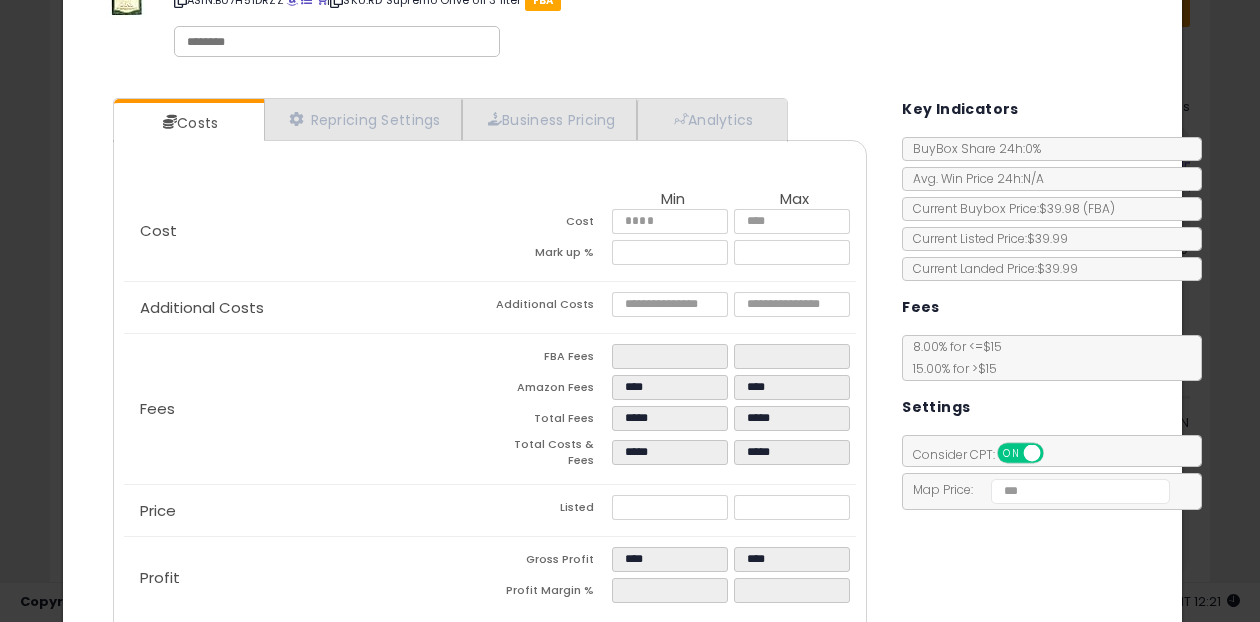 click on "Costs
Repricing Settings
Business Pricing
Analytics
Cost" at bounding box center [622, 371] 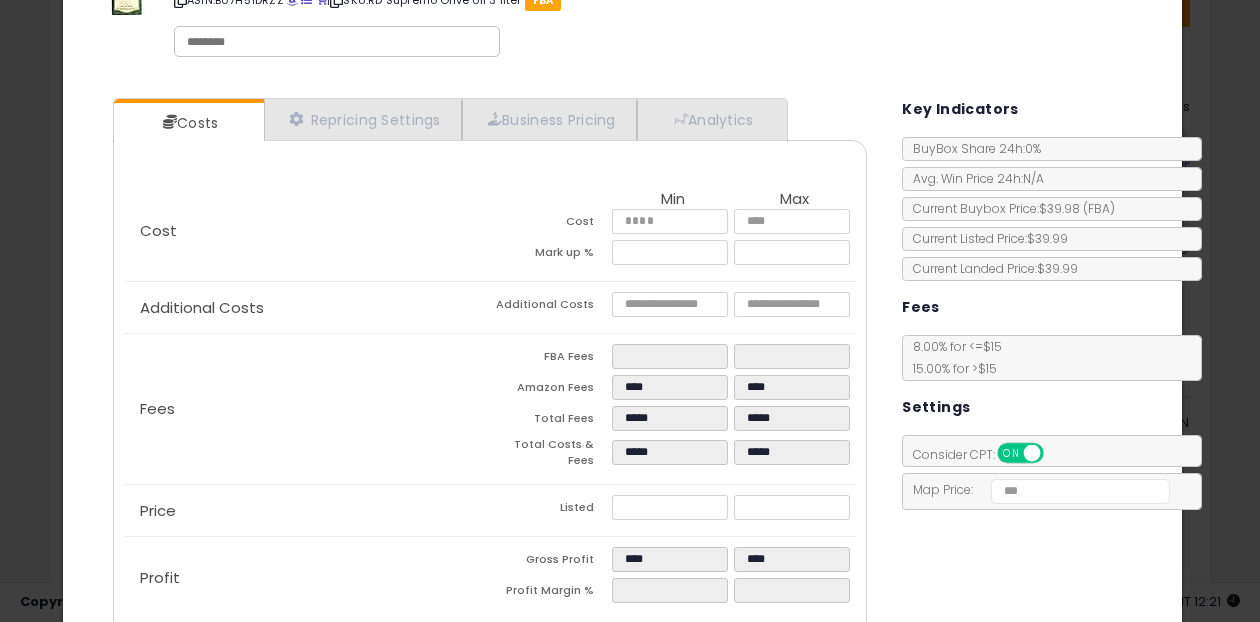 scroll, scrollTop: 182, scrollLeft: 0, axis: vertical 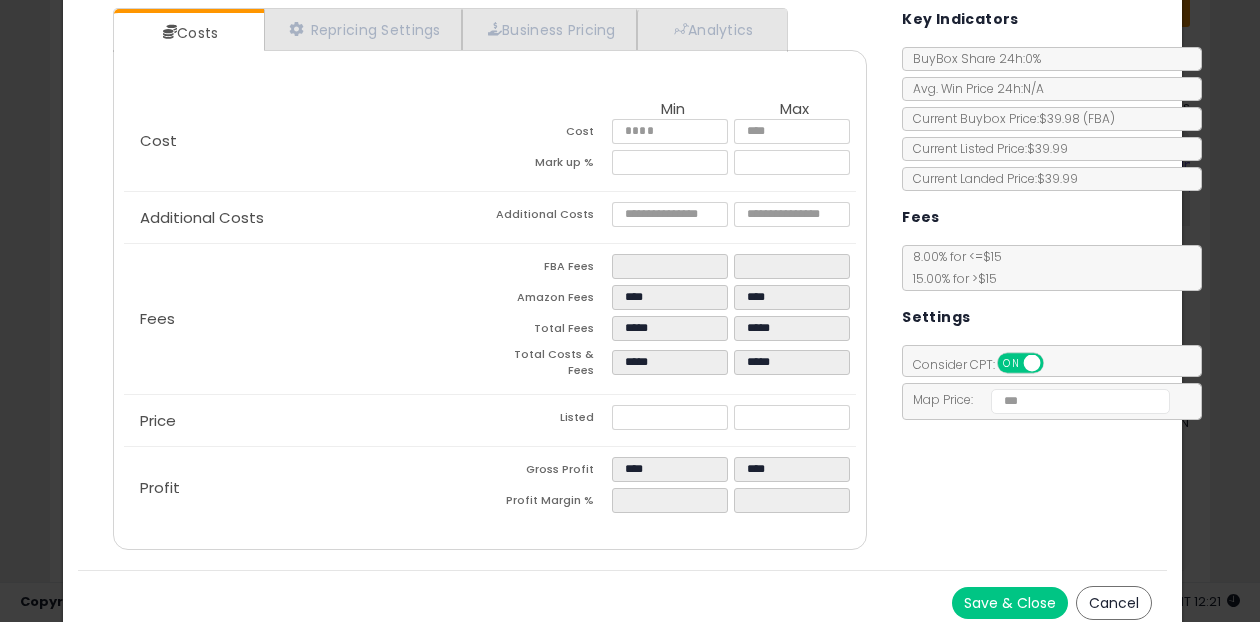 click on "Save & Close" at bounding box center (1010, 603) 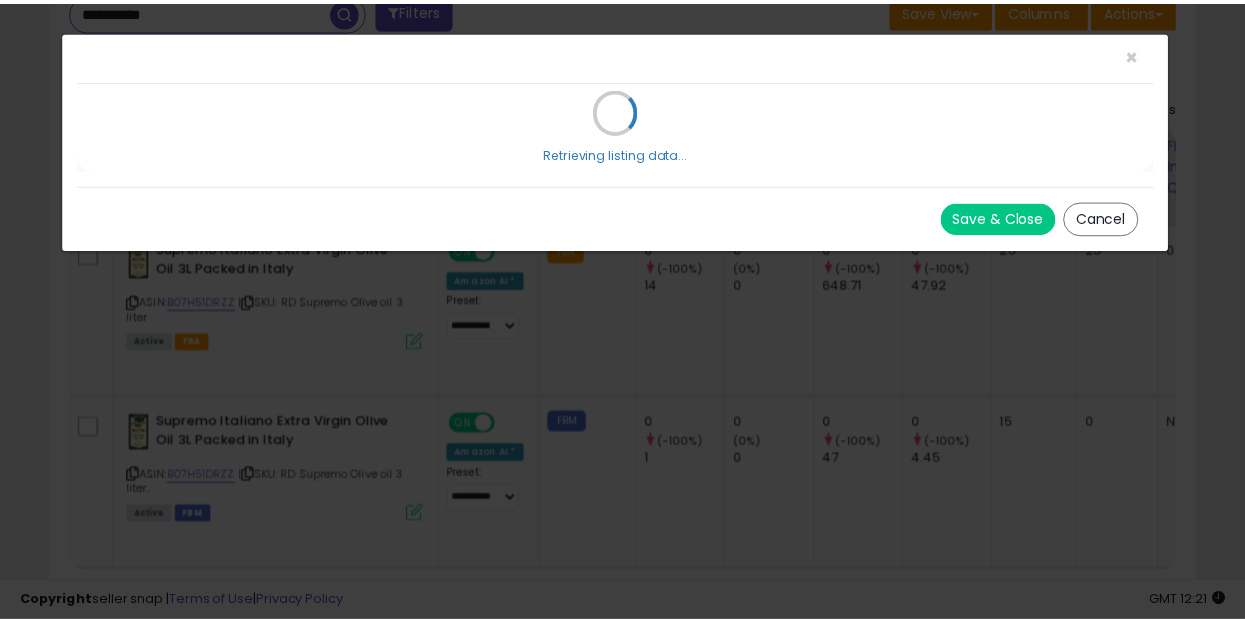 scroll, scrollTop: 0, scrollLeft: 0, axis: both 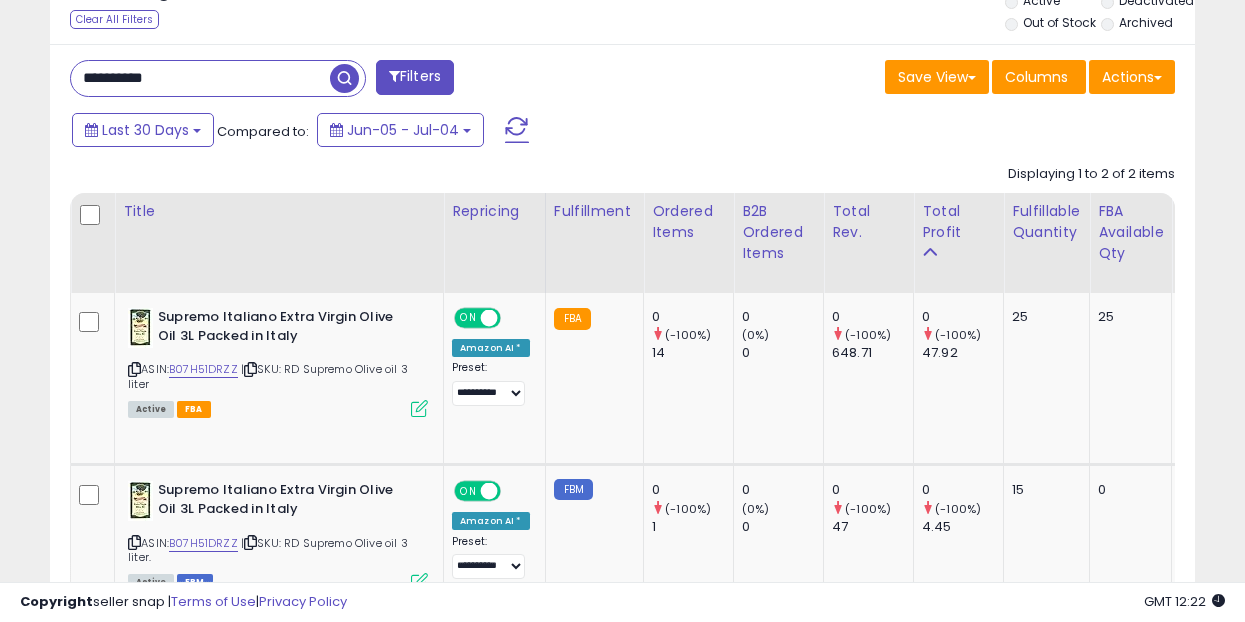 click on "**********" at bounding box center [200, 78] 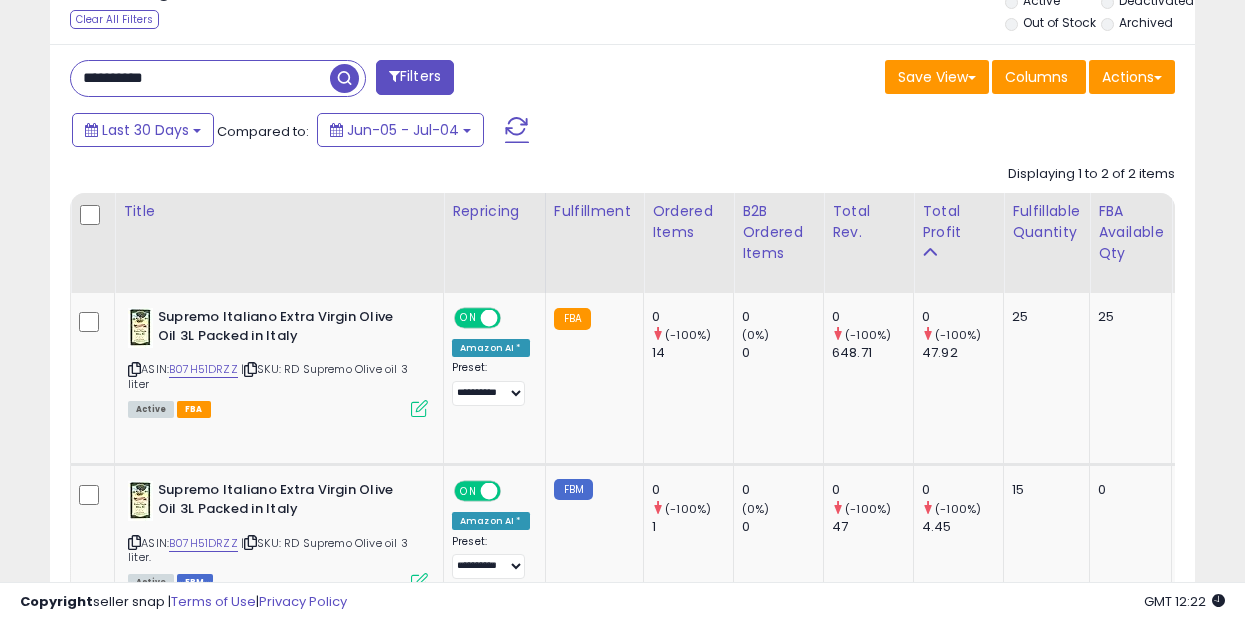 paste 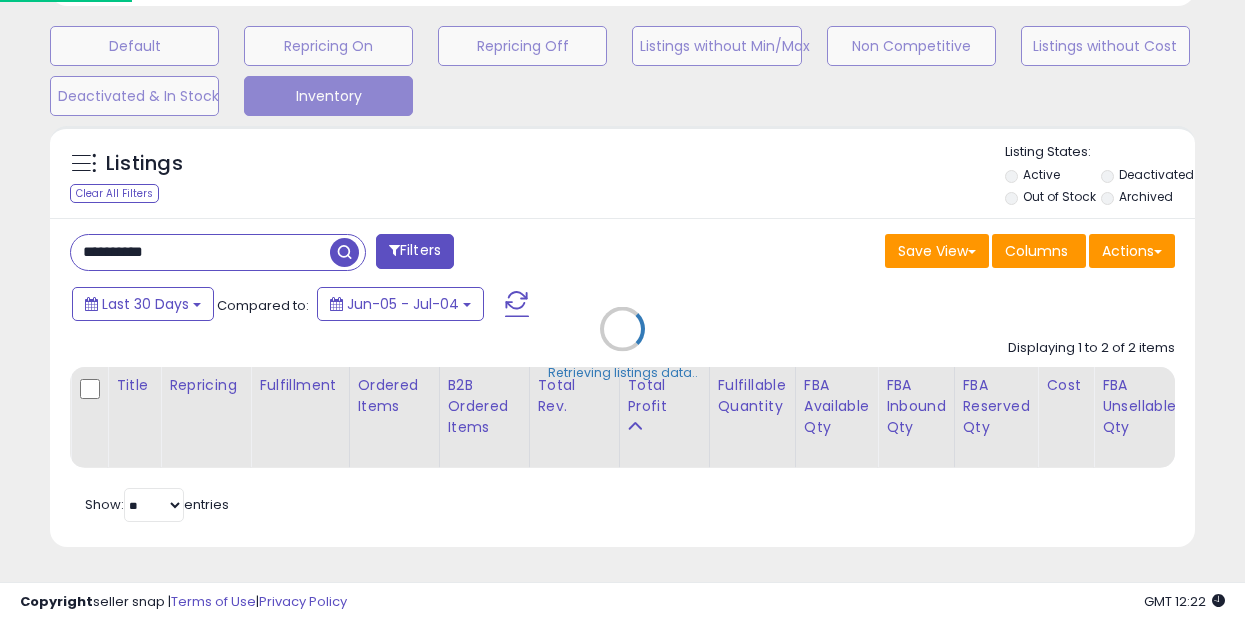 scroll, scrollTop: 999590, scrollLeft: 999329, axis: both 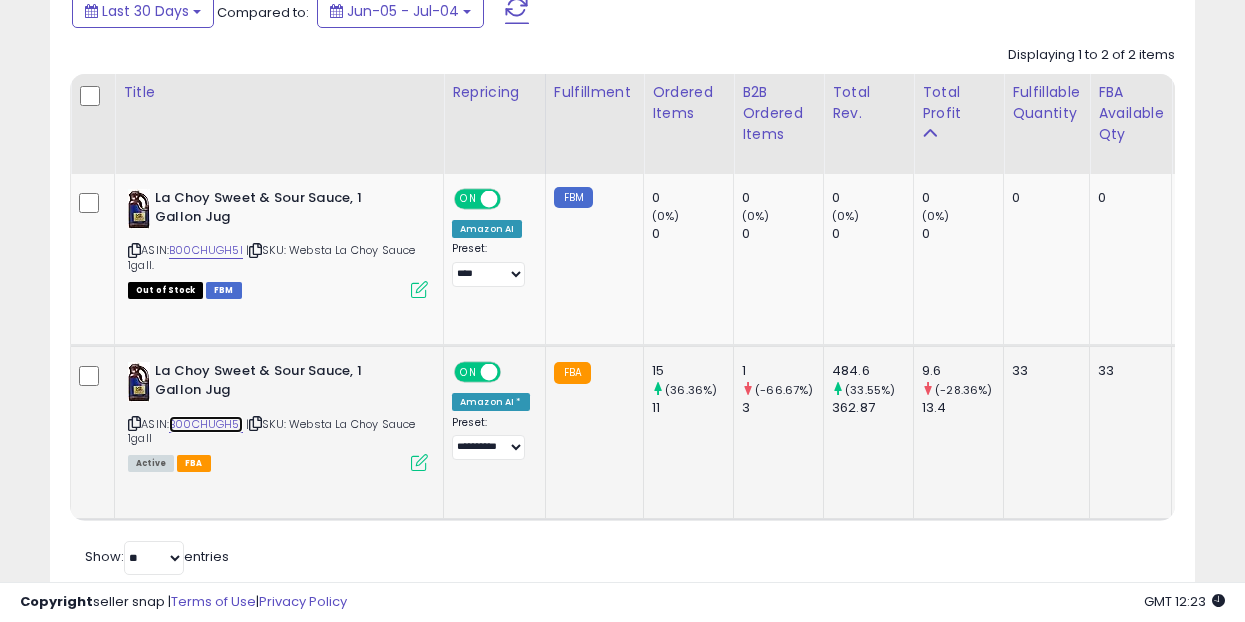 click on "B00CHUGH5I" at bounding box center [206, 424] 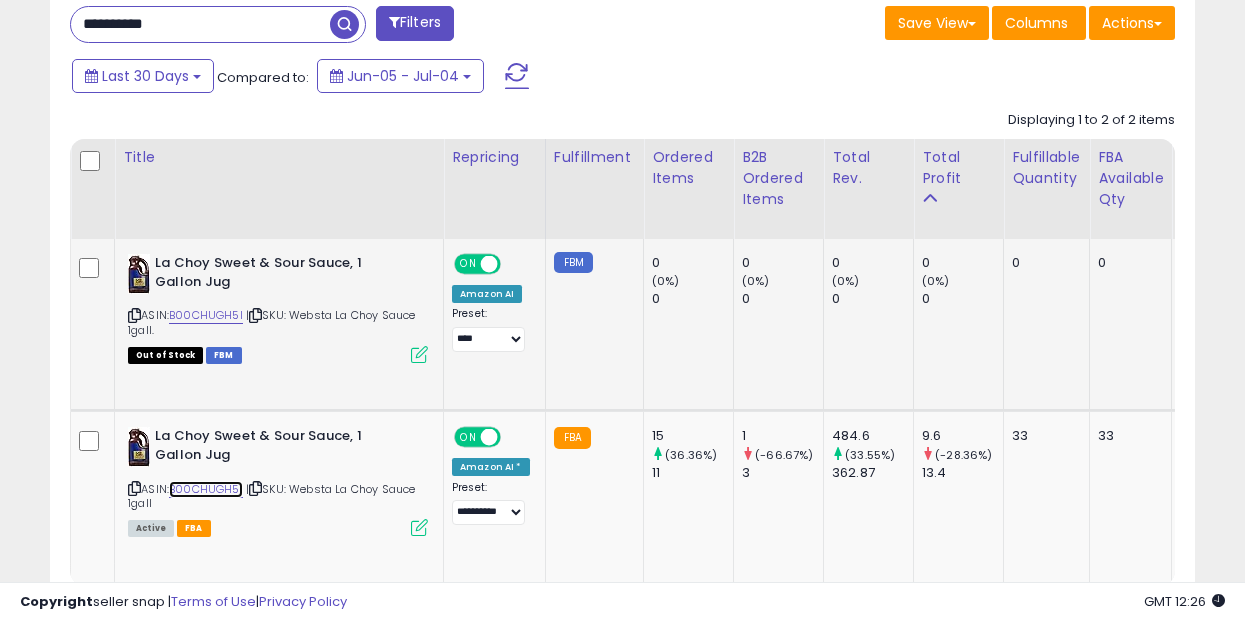 scroll, scrollTop: 761, scrollLeft: 0, axis: vertical 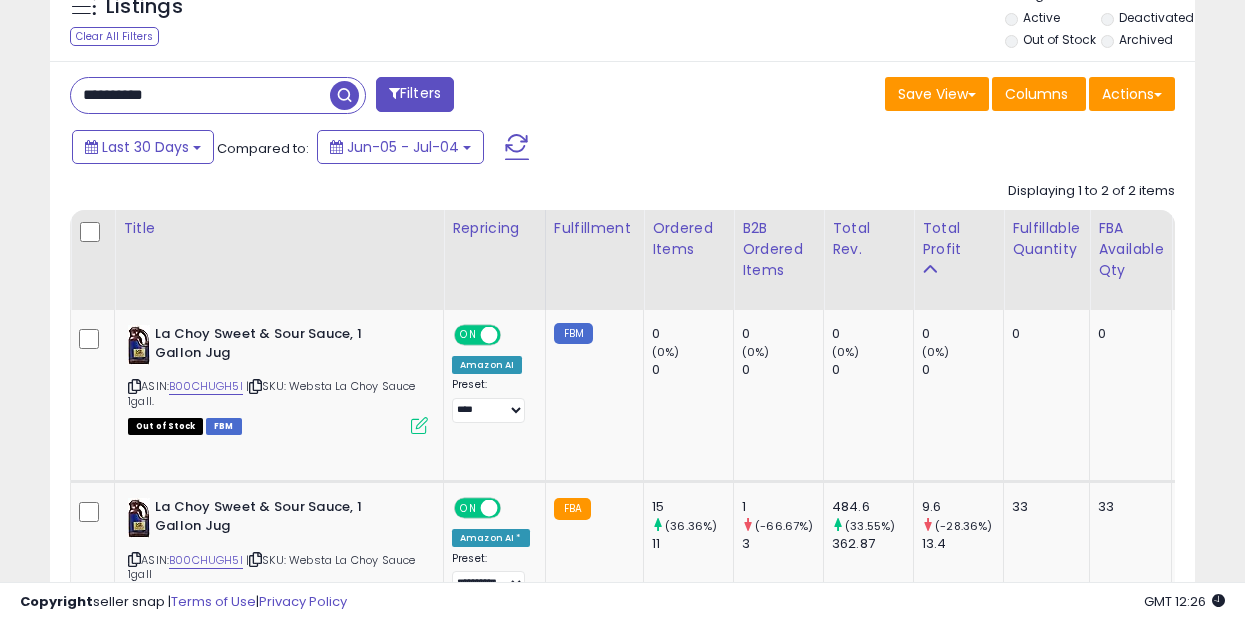 click on "**********" at bounding box center [200, 95] 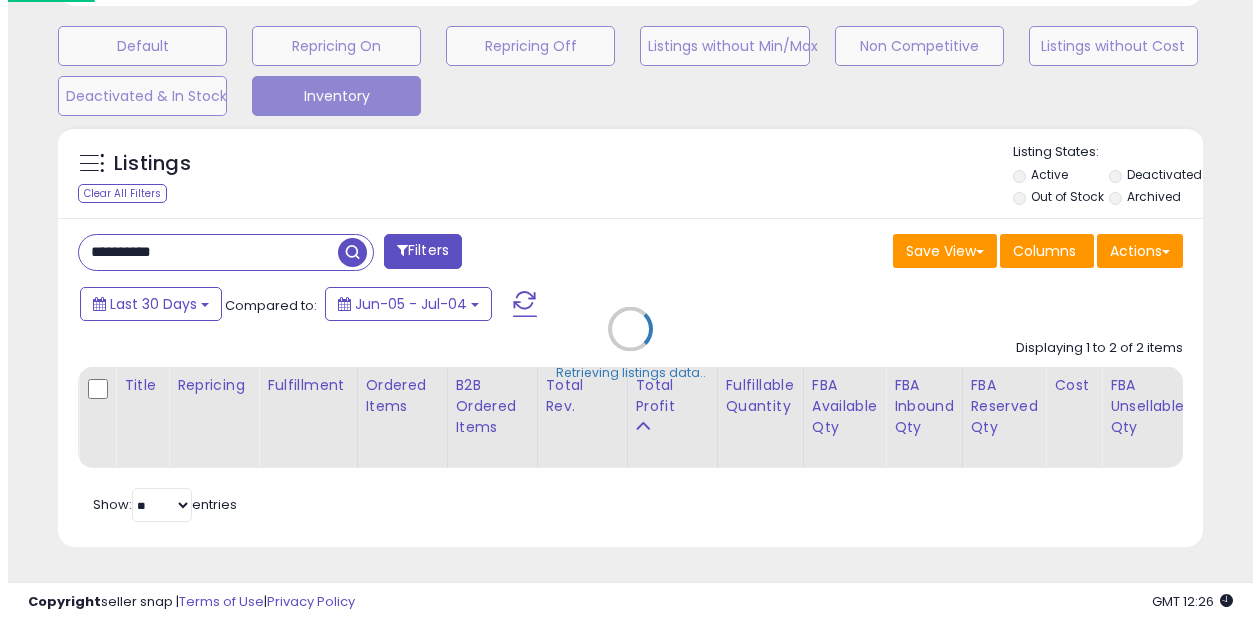 scroll, scrollTop: 619, scrollLeft: 0, axis: vertical 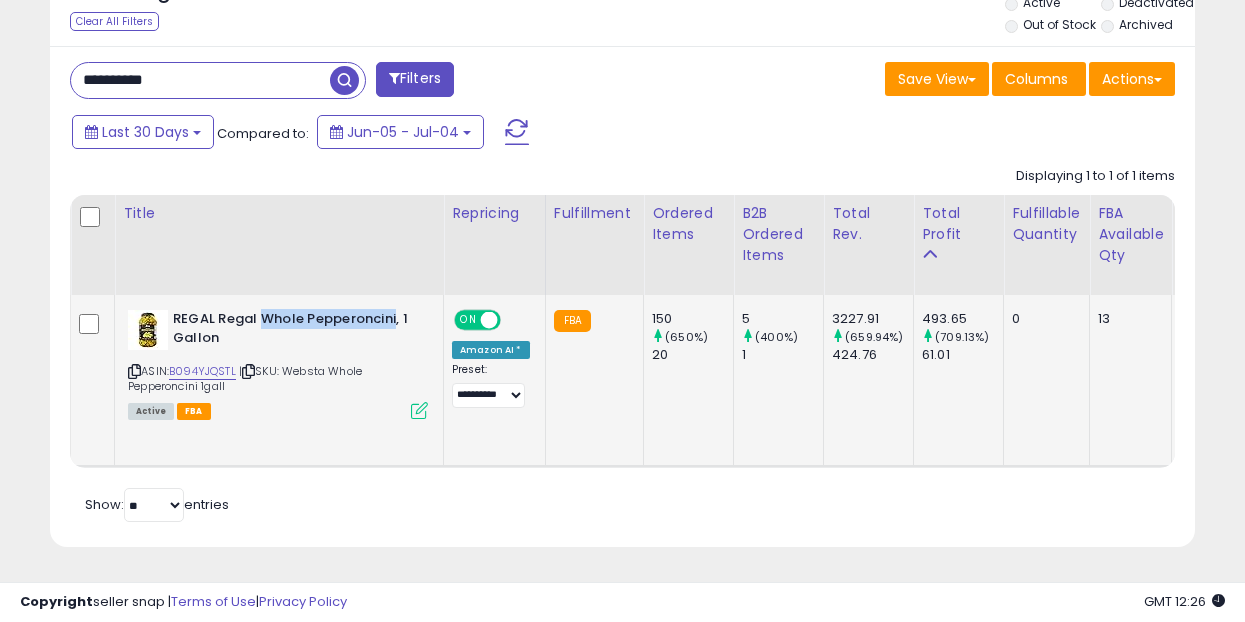 drag, startPoint x: 395, startPoint y: 302, endPoint x: 260, endPoint y: 296, distance: 135.13327 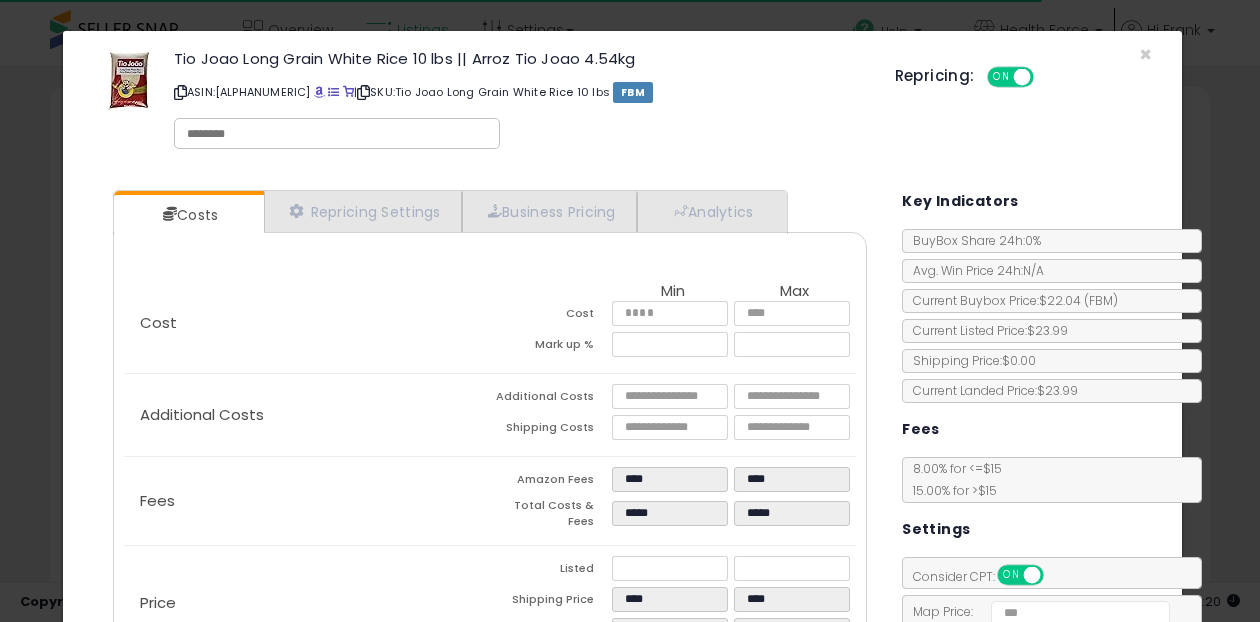 scroll, scrollTop: 849, scrollLeft: 0, axis: vertical 